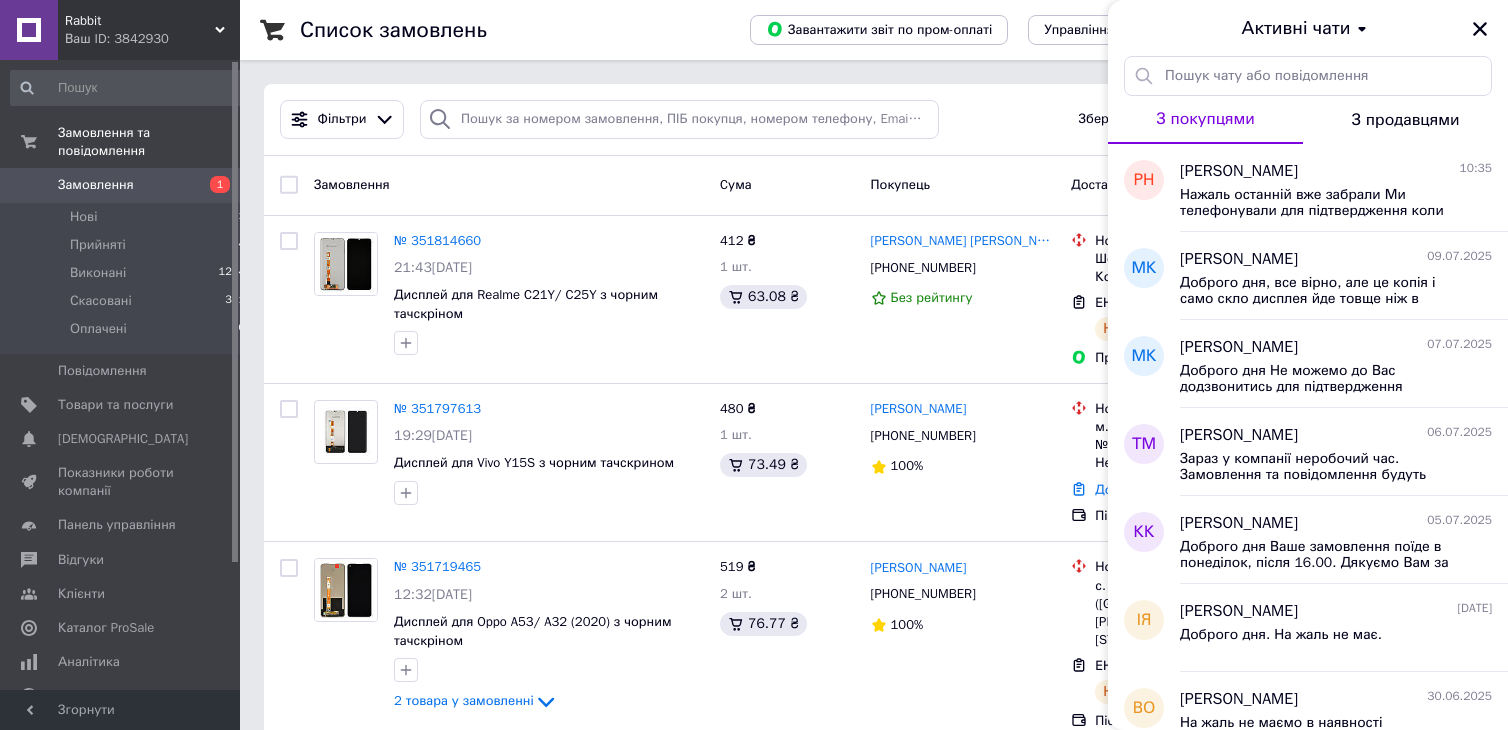 scroll, scrollTop: 0, scrollLeft: 0, axis: both 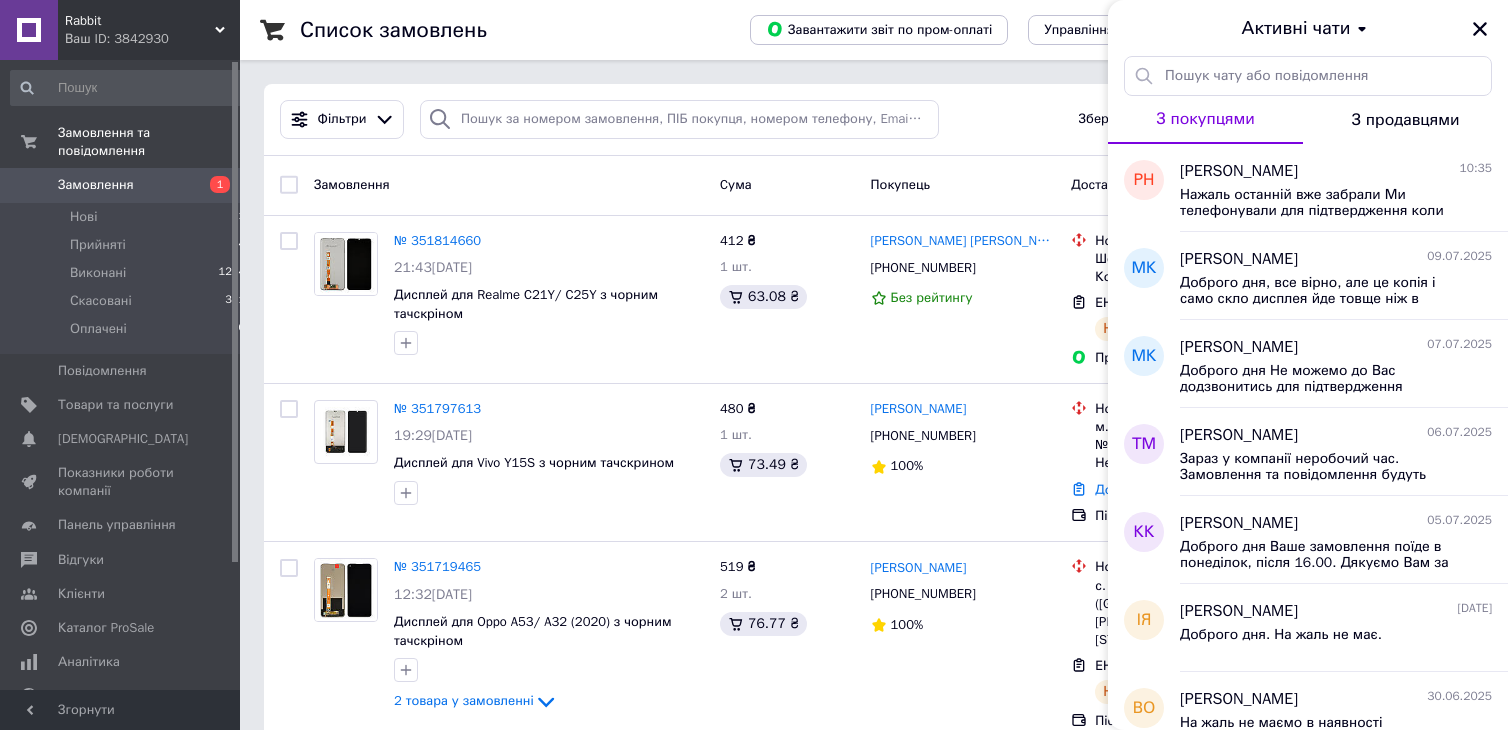 drag, startPoint x: 1480, startPoint y: 28, endPoint x: 1253, endPoint y: 66, distance: 230.15865 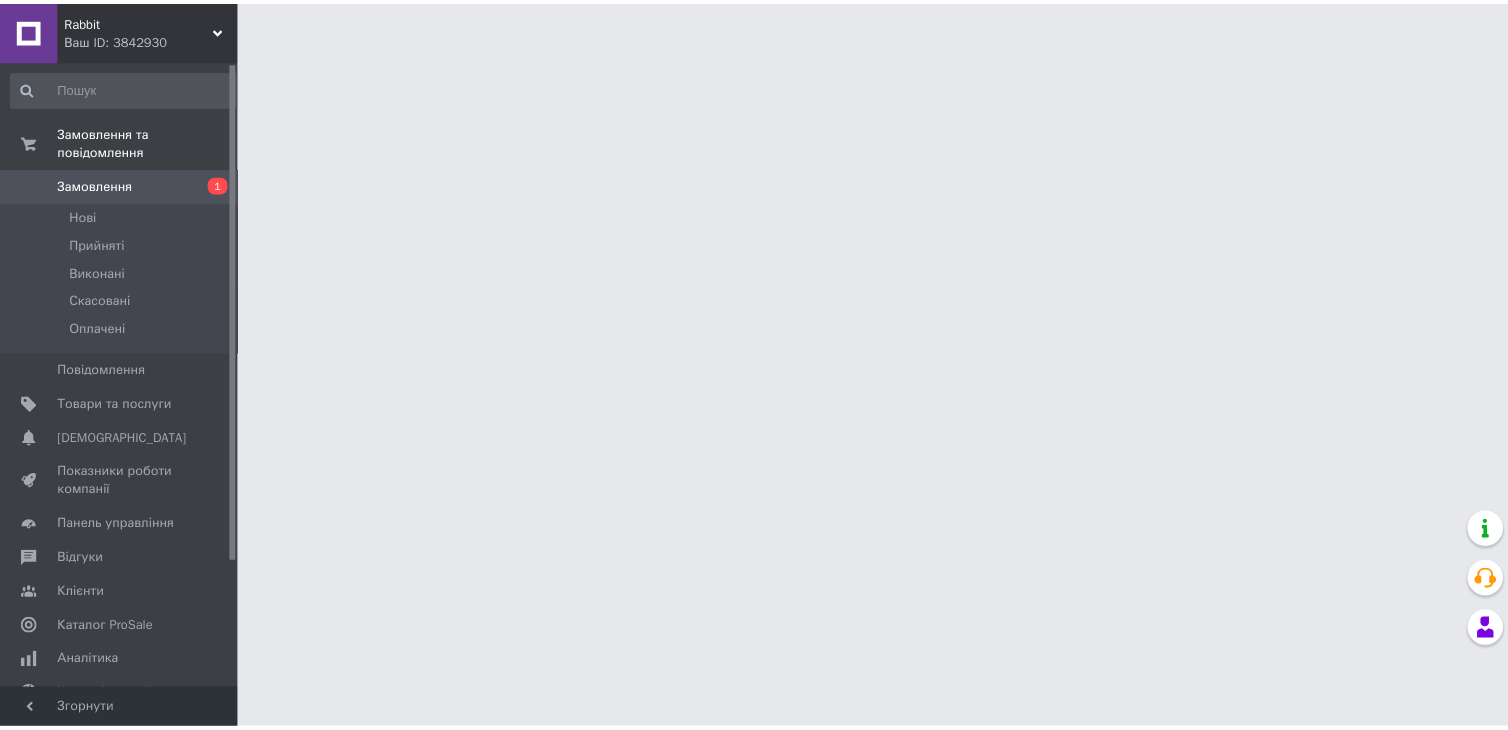 scroll, scrollTop: 0, scrollLeft: 0, axis: both 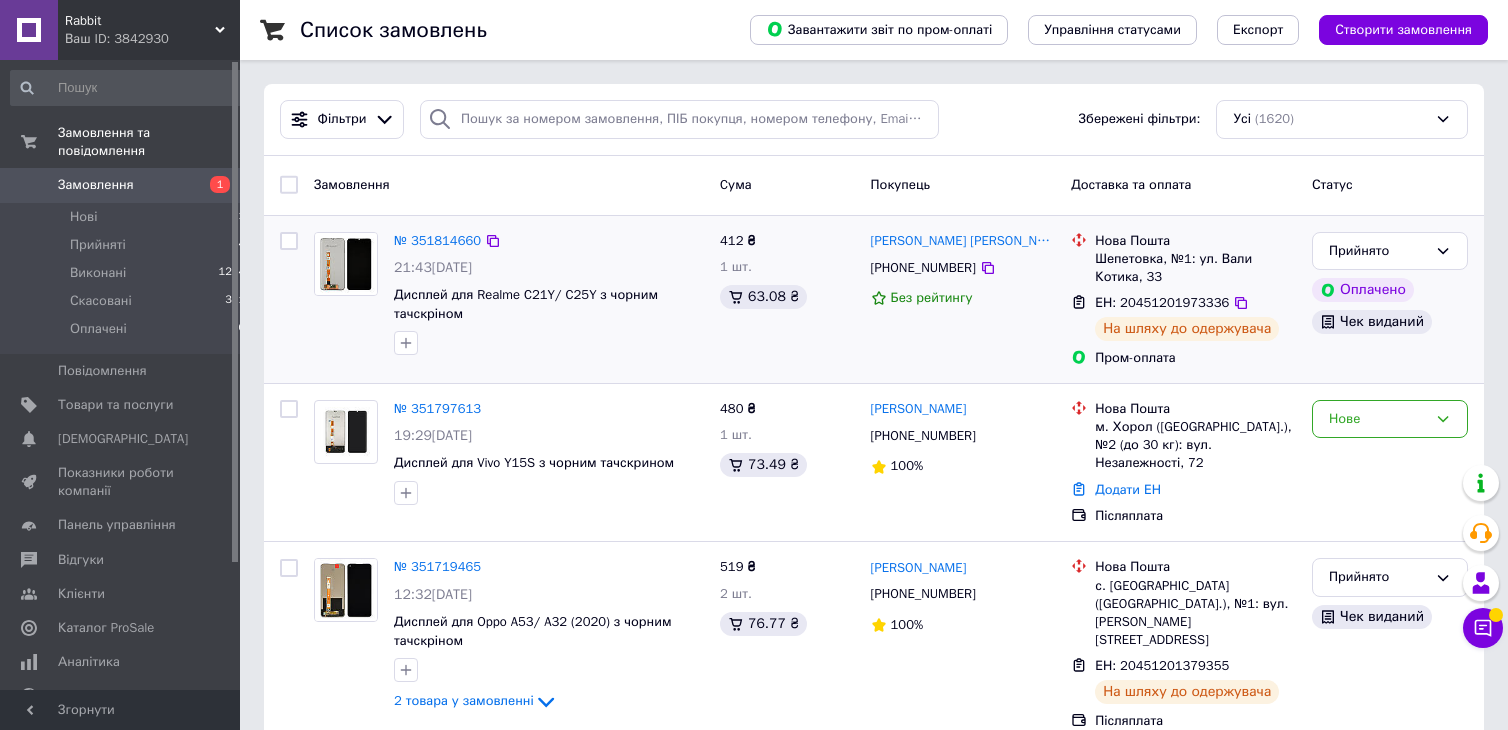 click on "№ 351814660" at bounding box center (549, 241) 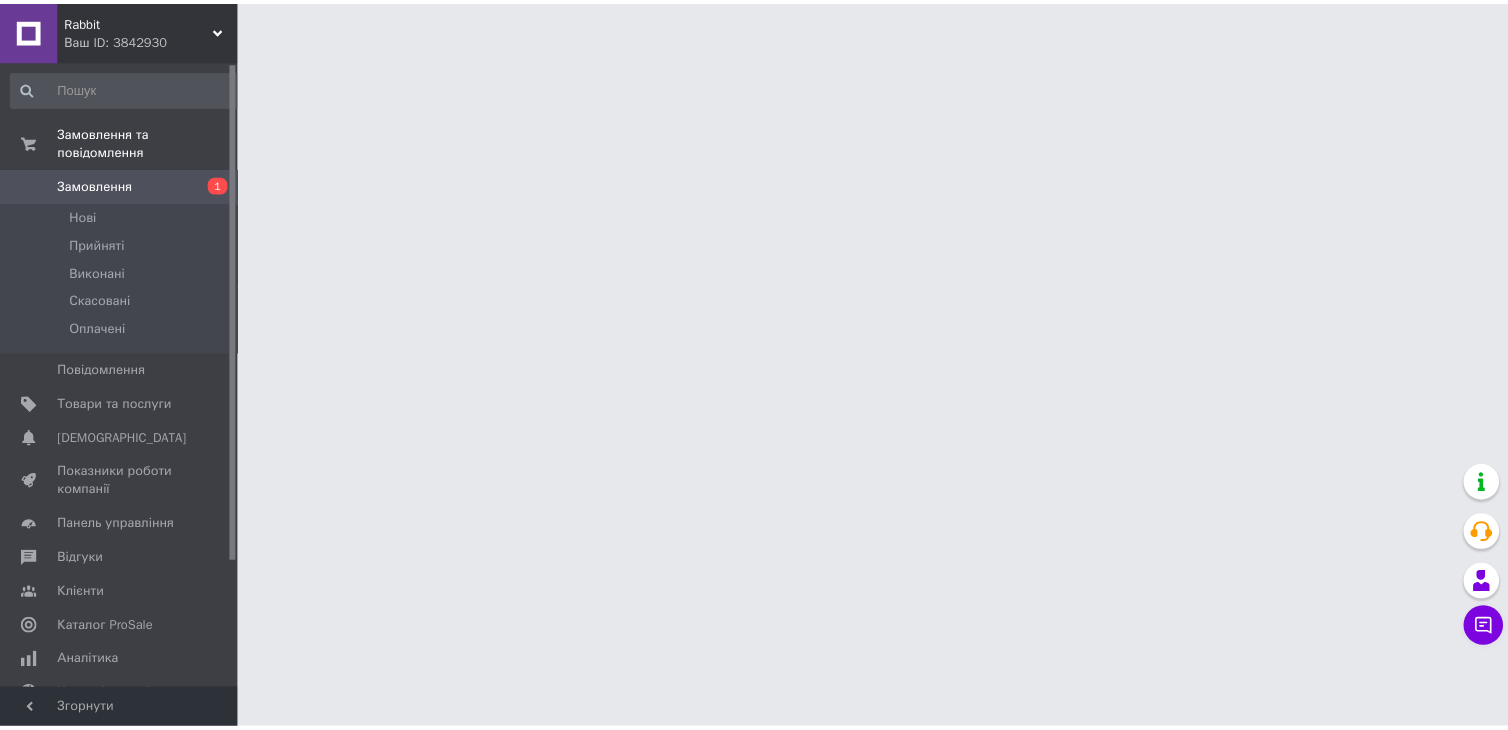 scroll, scrollTop: 0, scrollLeft: 0, axis: both 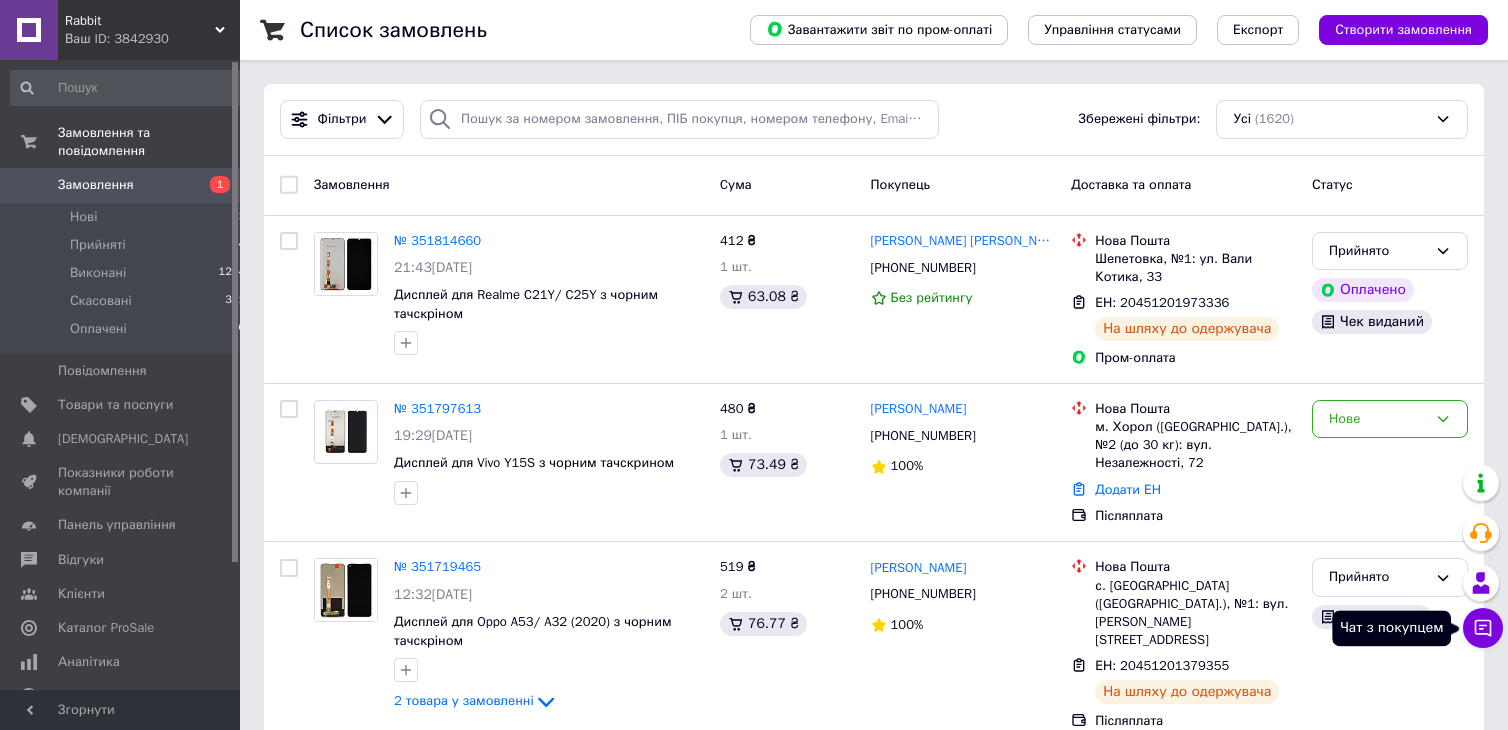 click on "Чат з покупцем" at bounding box center [1483, 628] 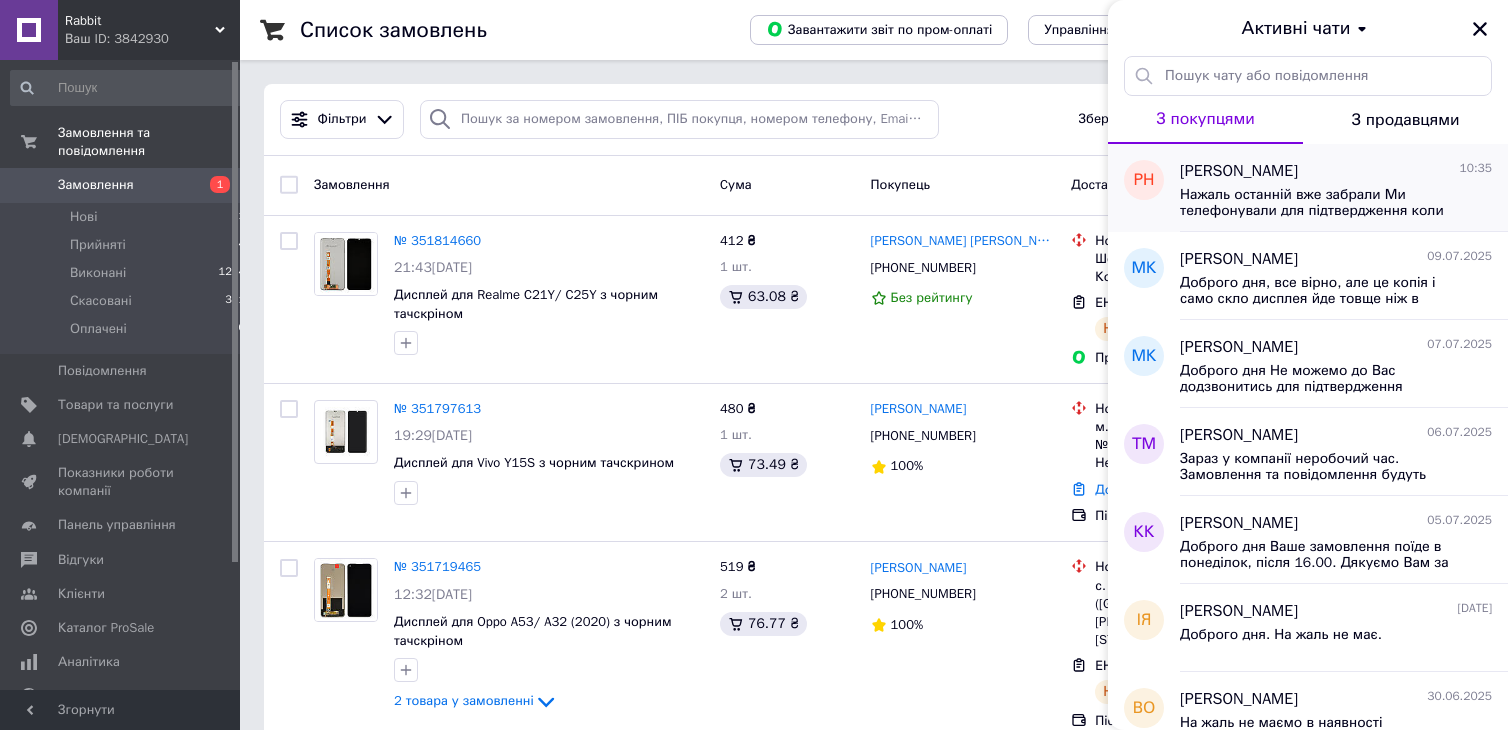 click on "Нажаль останній вже забрали
Ми телефонували для підтвердження  коли ще була в наявності більша кількість, нажаль Ви не відповіли
Скасуйте будь ласка замовлення в особистому кабінеті або по цьому посиланню
[URL][DOMAIN_NAME]
Як щось знадобиться пишіть, зробимо знижку )" at bounding box center (1322, 203) 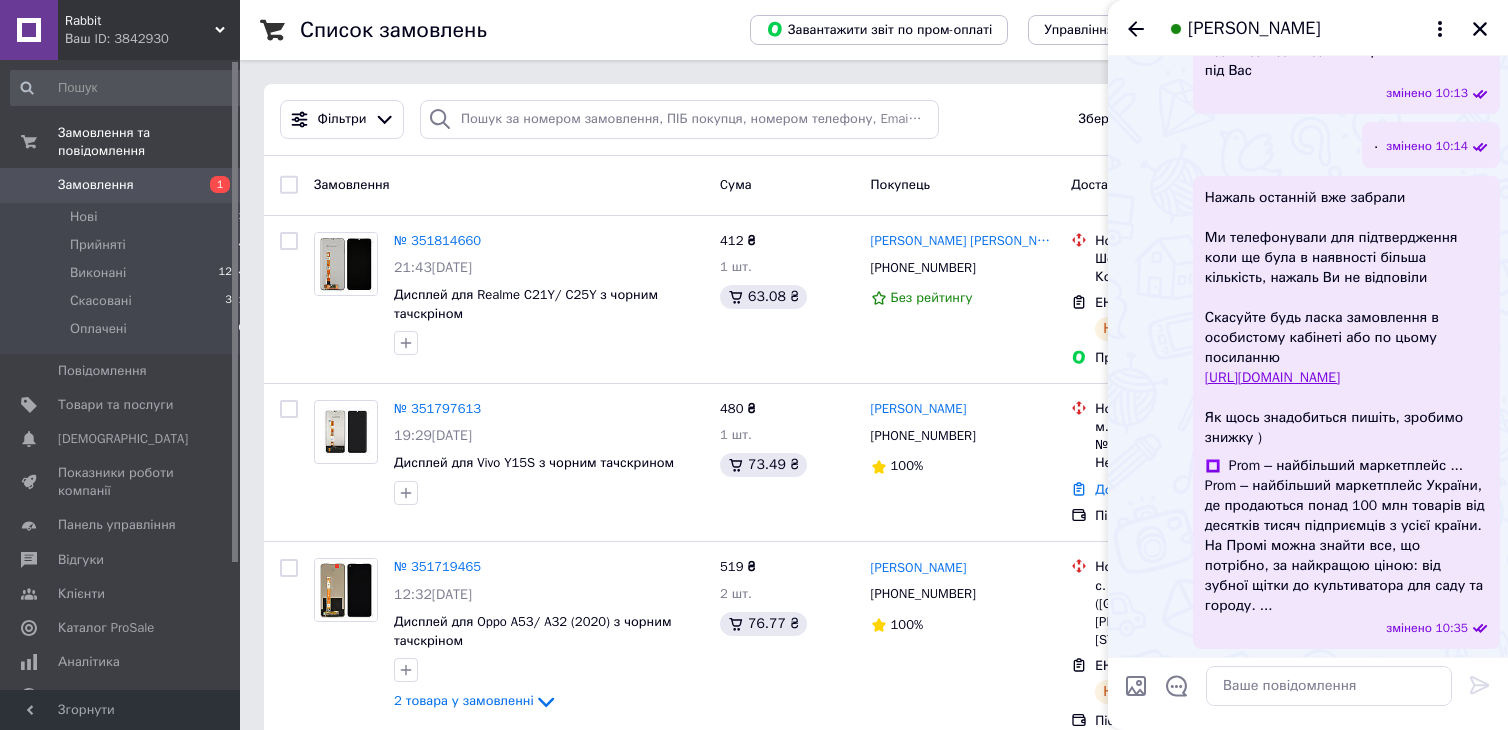 scroll, scrollTop: 852, scrollLeft: 0, axis: vertical 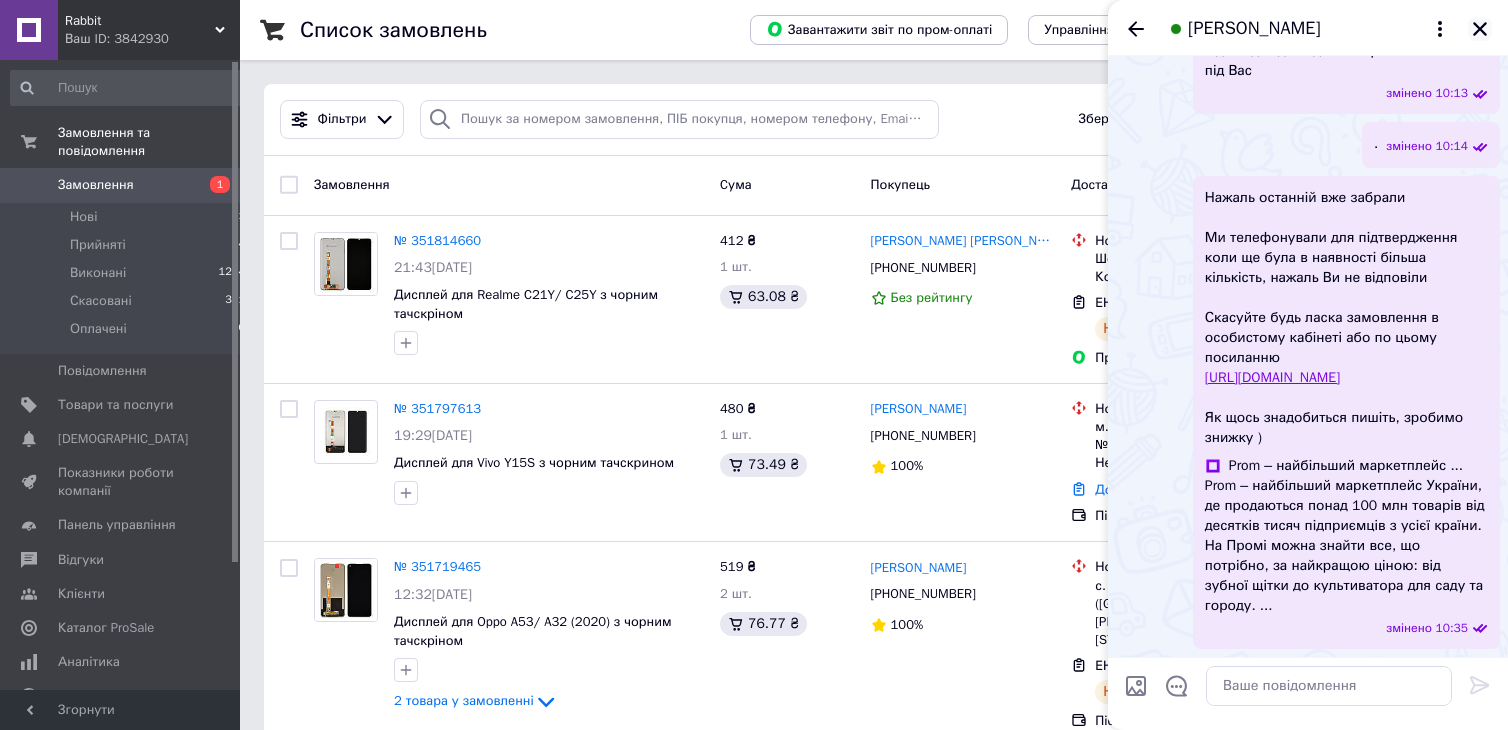 click 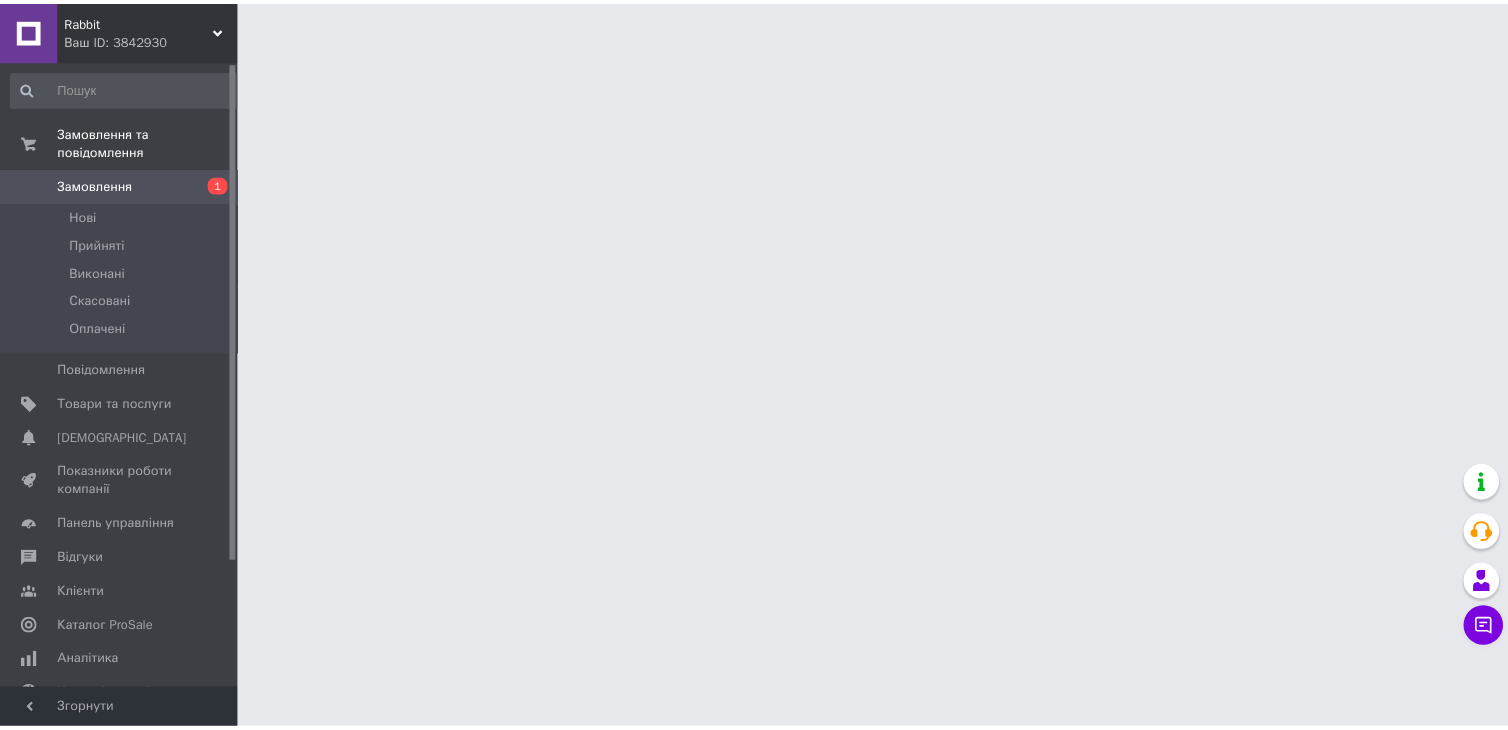 scroll, scrollTop: 0, scrollLeft: 0, axis: both 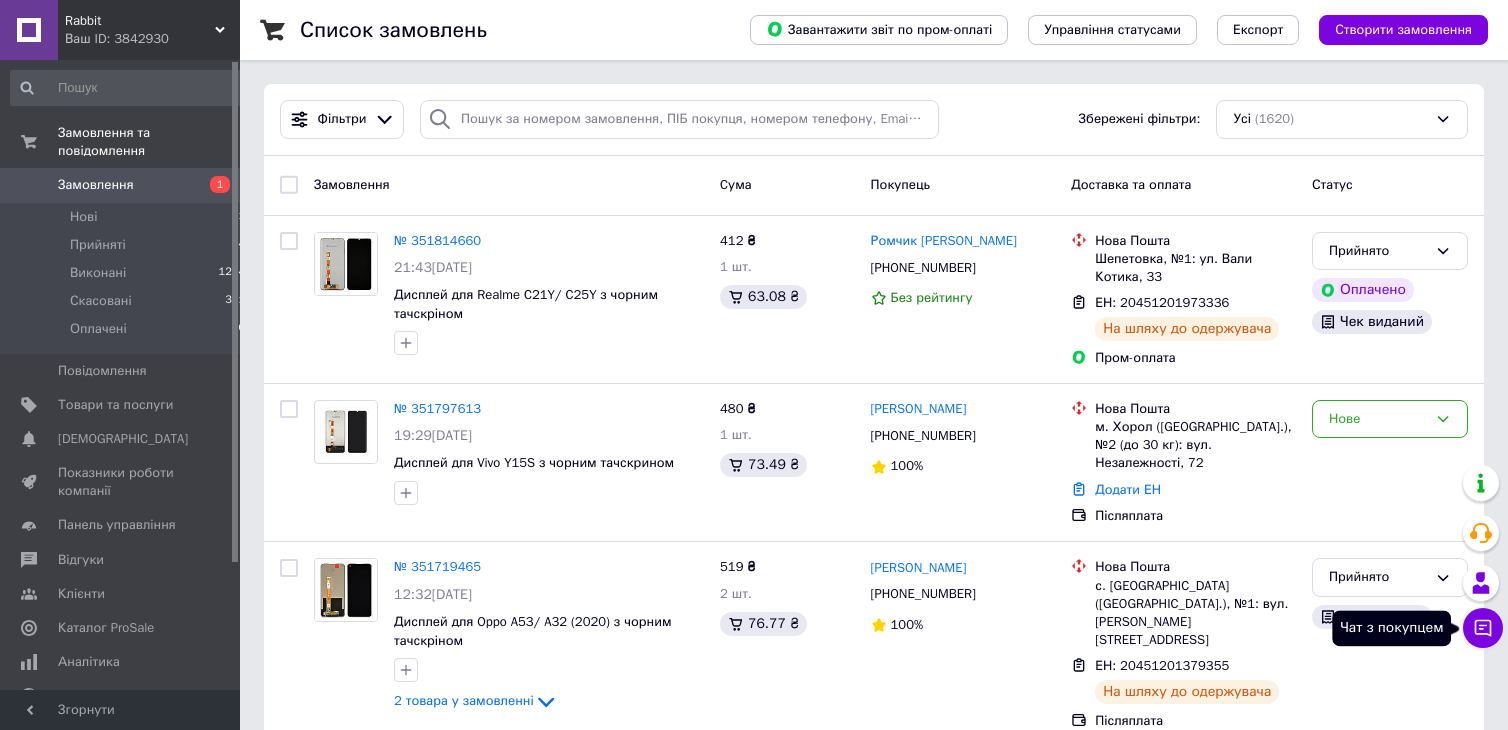 click 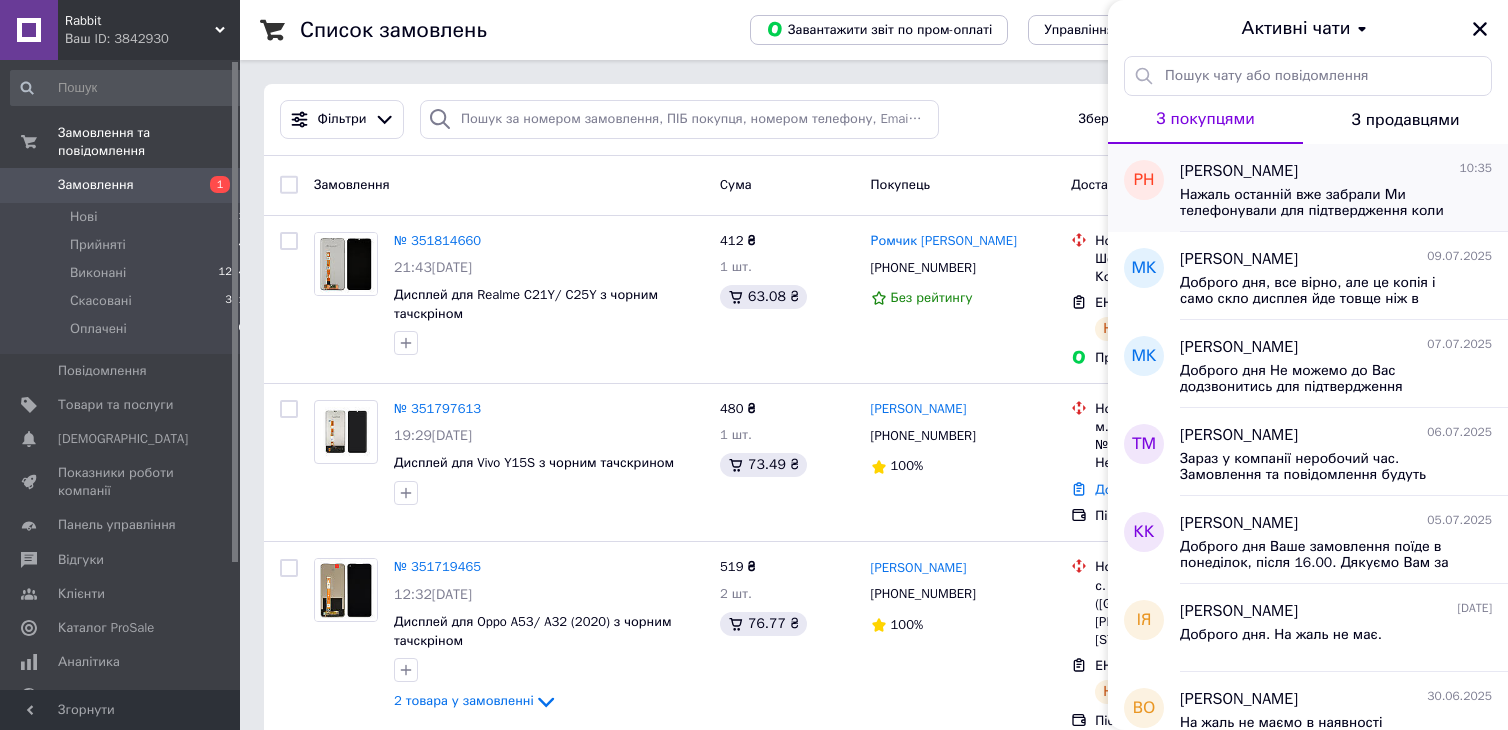 click on "Нажаль останній вже забрали
Ми телефонували для підтвердження  коли ще була в наявності більша кількість, нажаль Ви не відповіли
Скасуйте будь ласка замовлення в особистому кабінеті або по цьому посиланню
[URL][DOMAIN_NAME]
Як щось знадобиться пишіть, зробимо знижку )" at bounding box center (1322, 203) 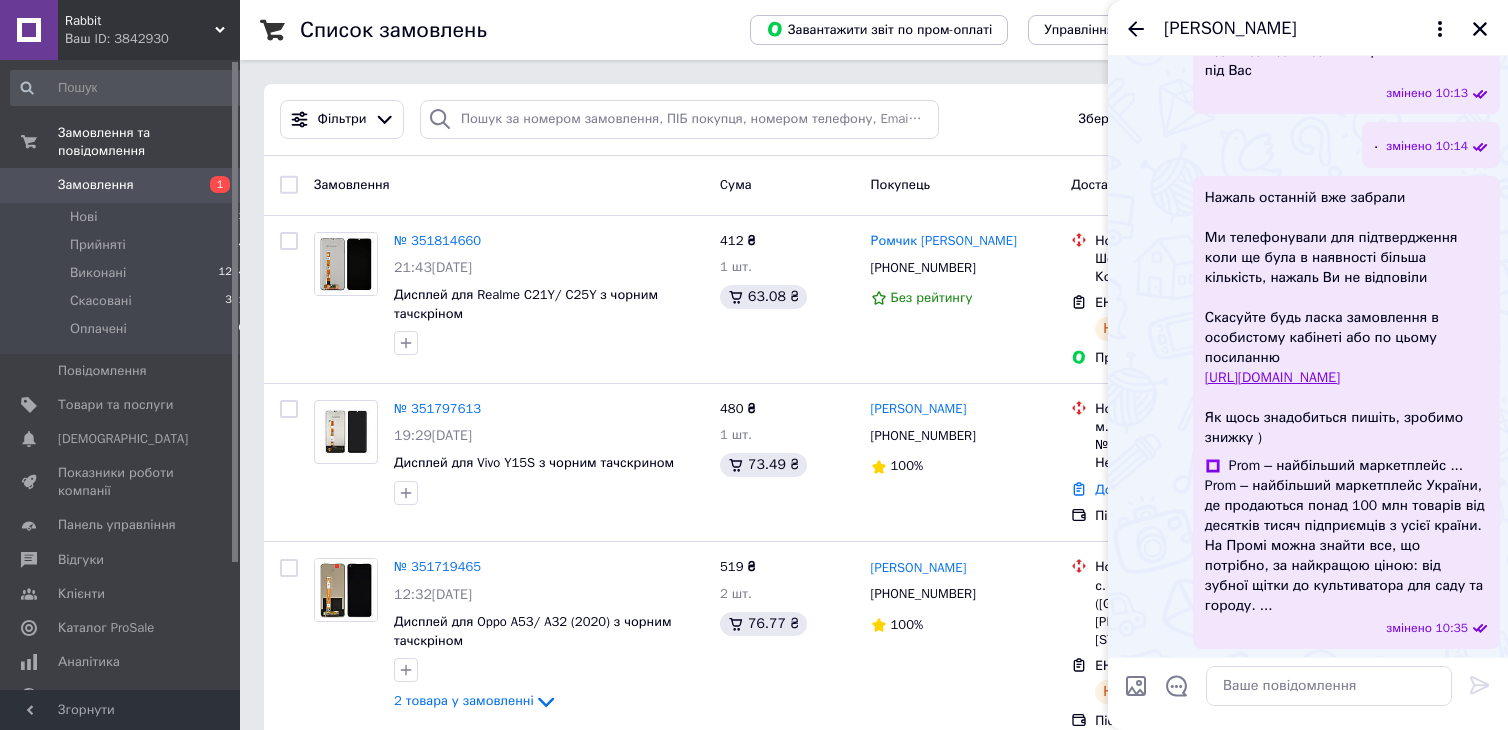 scroll, scrollTop: 852, scrollLeft: 0, axis: vertical 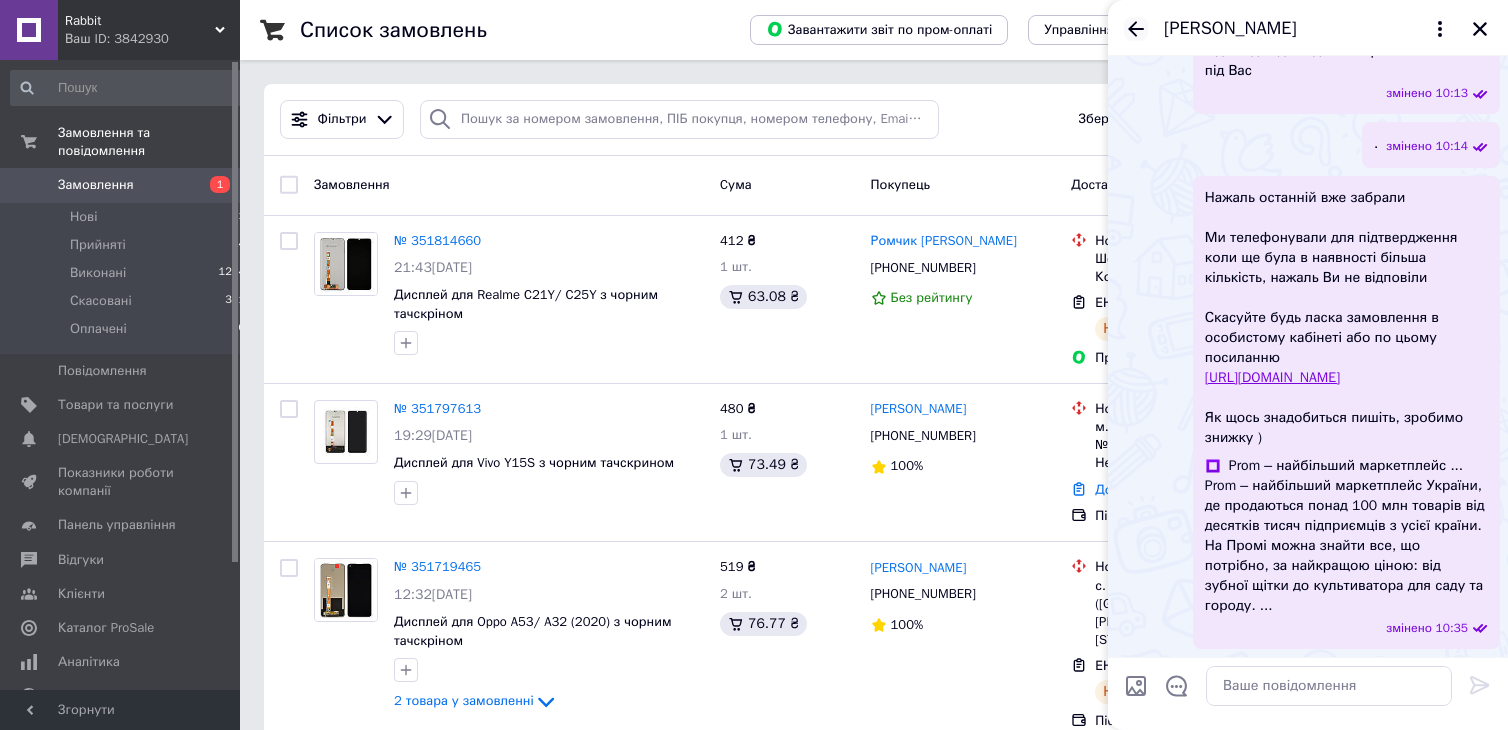 click 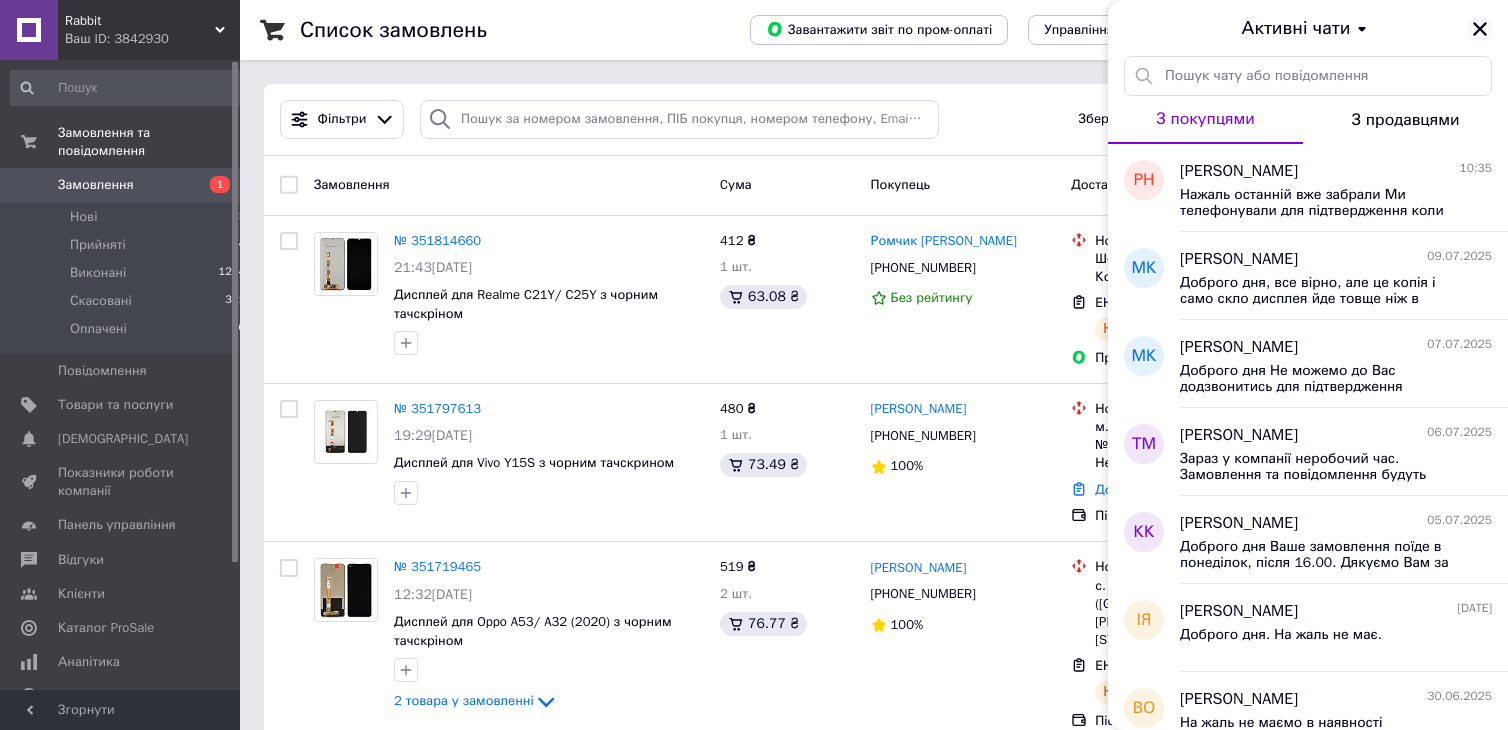 click 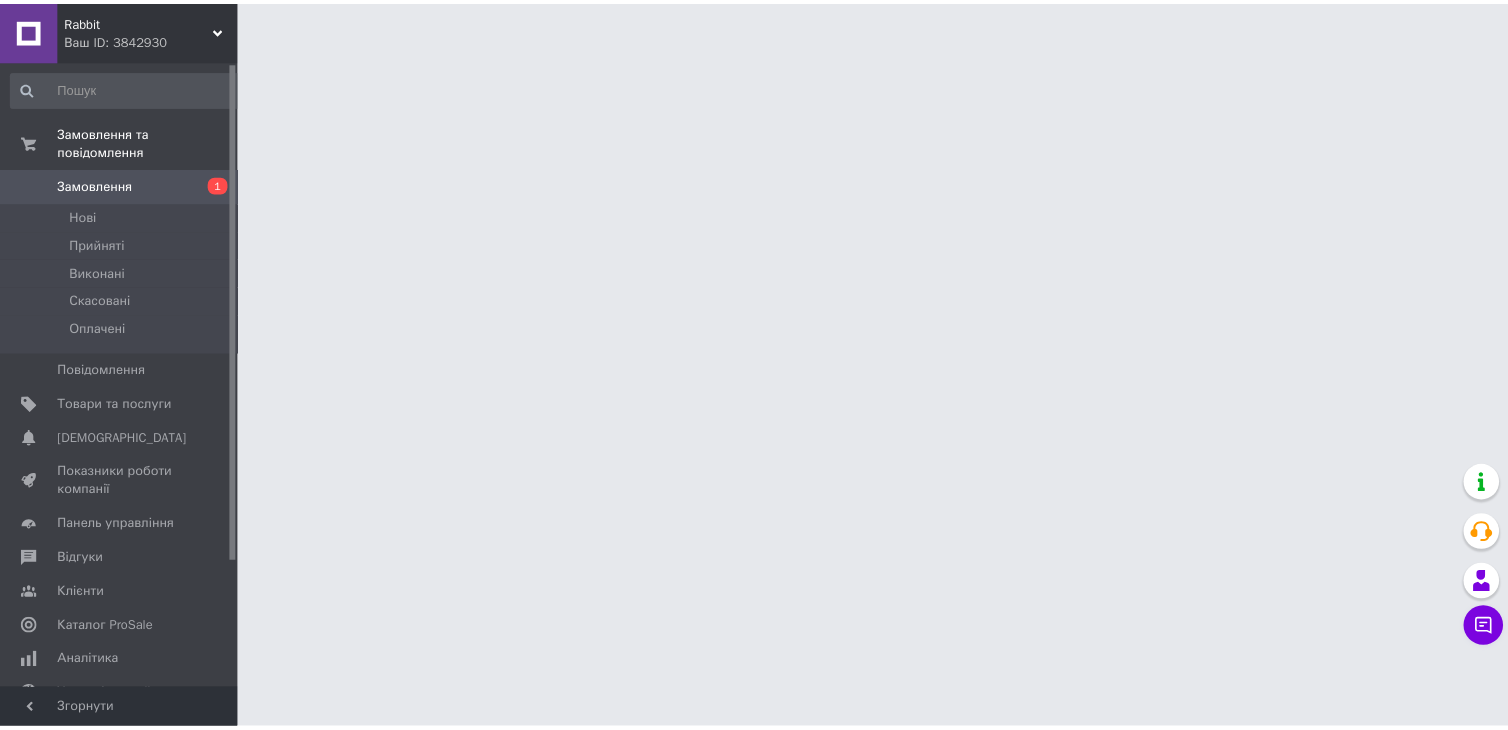 scroll, scrollTop: 0, scrollLeft: 0, axis: both 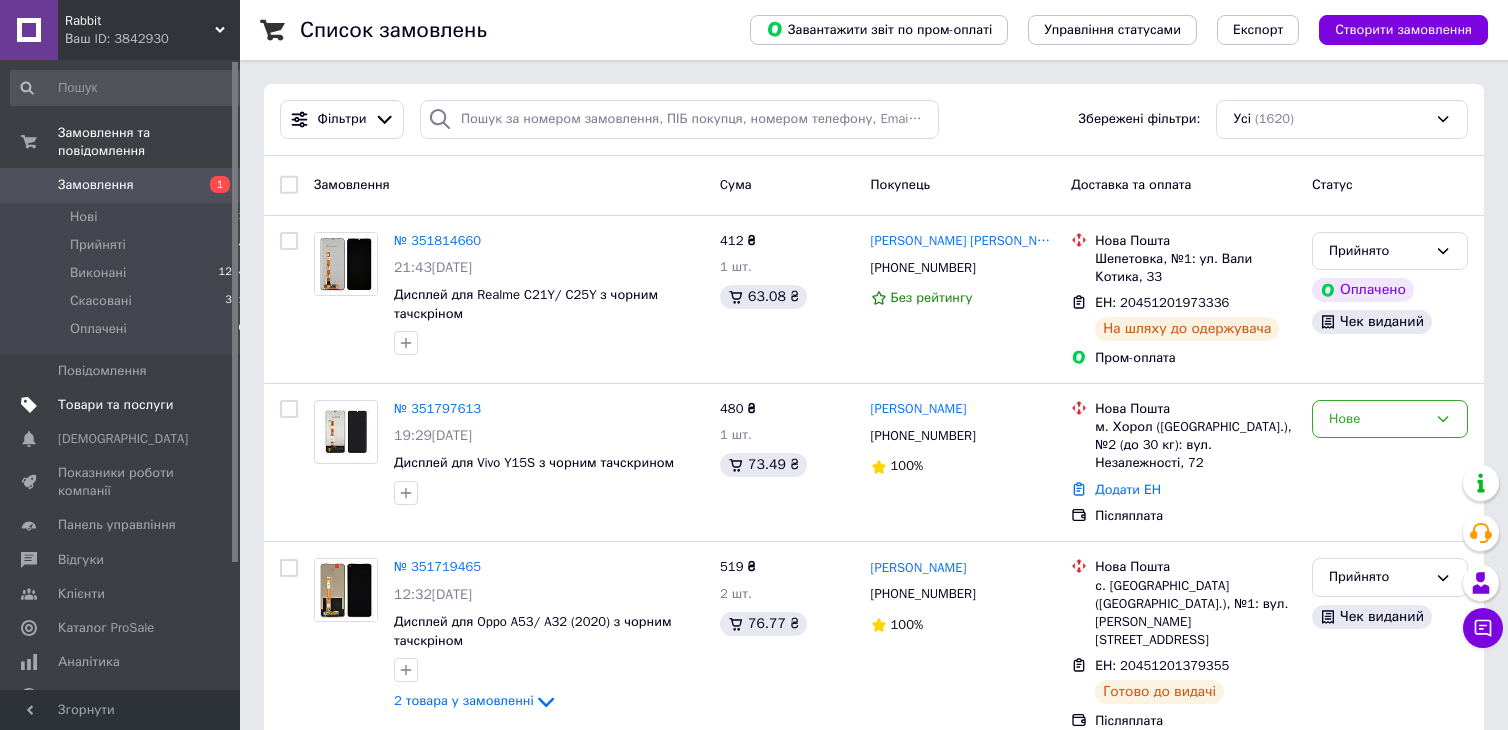 click on "Товари та послуги" at bounding box center (115, 405) 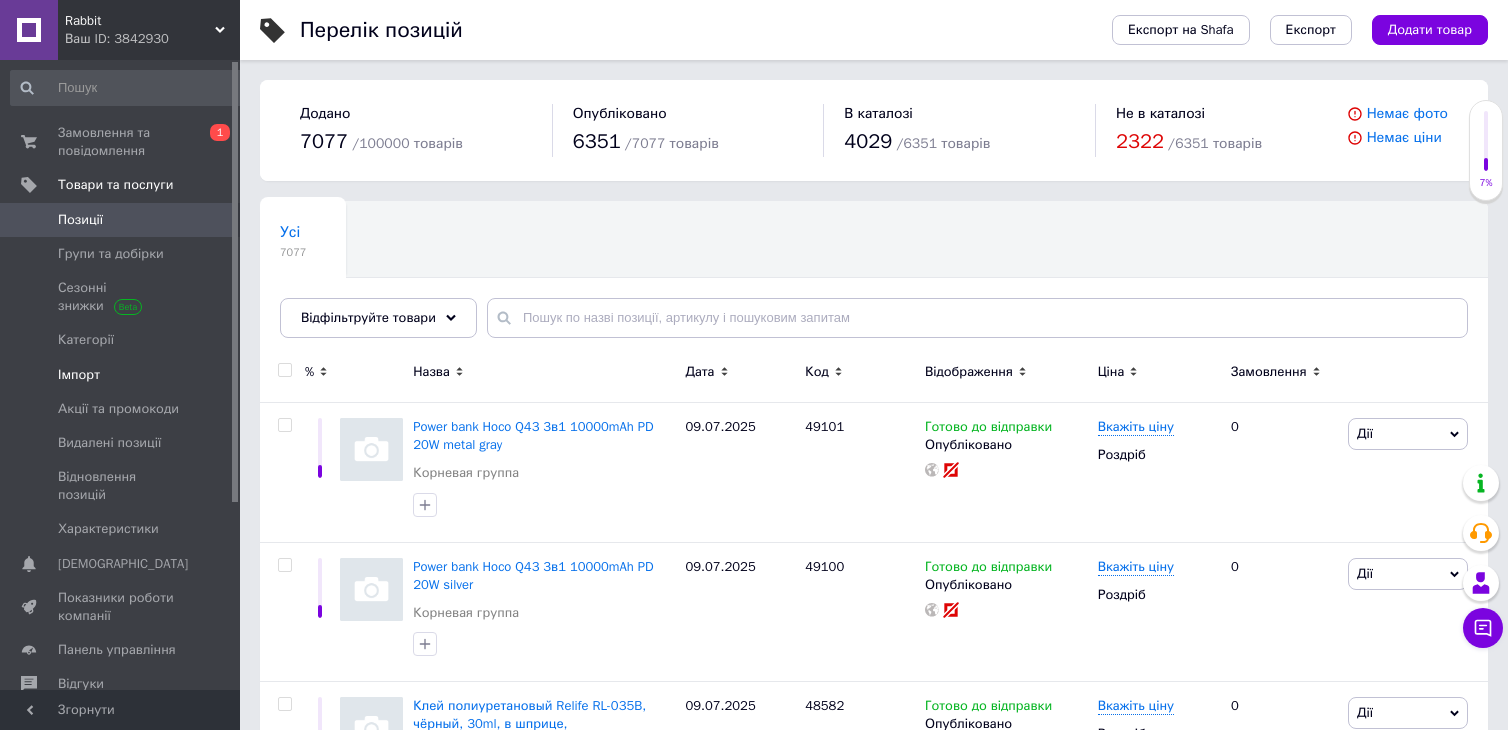 click on "Імпорт" at bounding box center [79, 375] 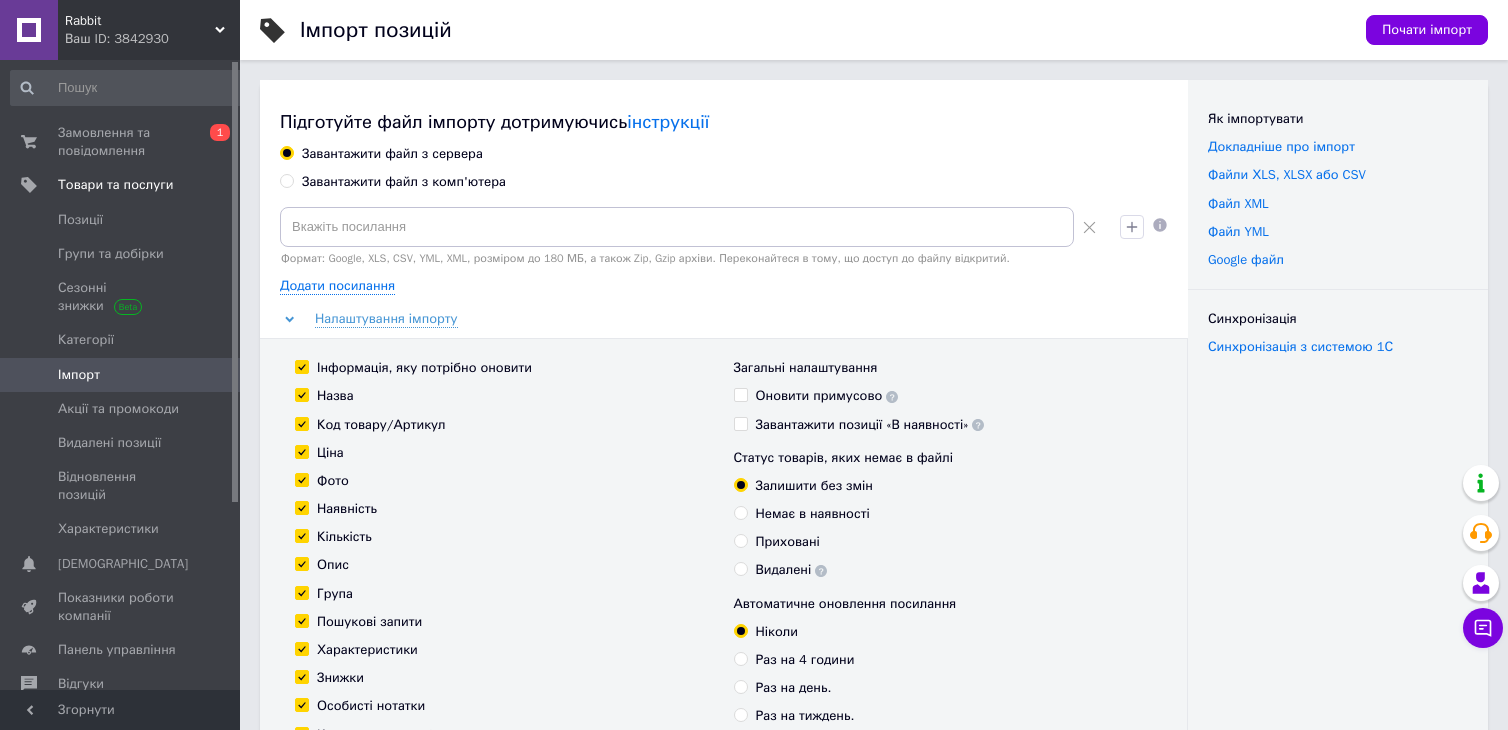 click on "Завантажити файл з комп'ютера" at bounding box center [286, 180] 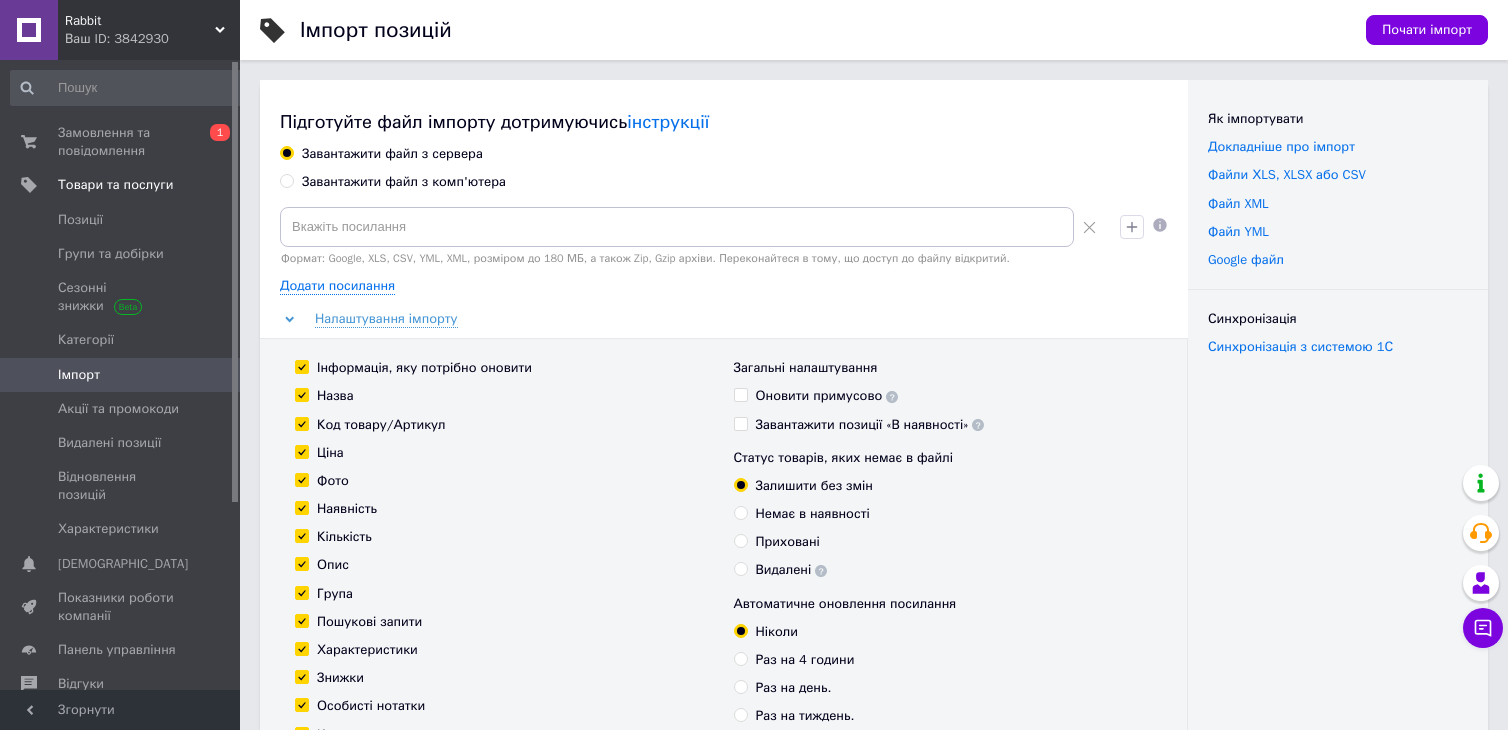 radio on "true" 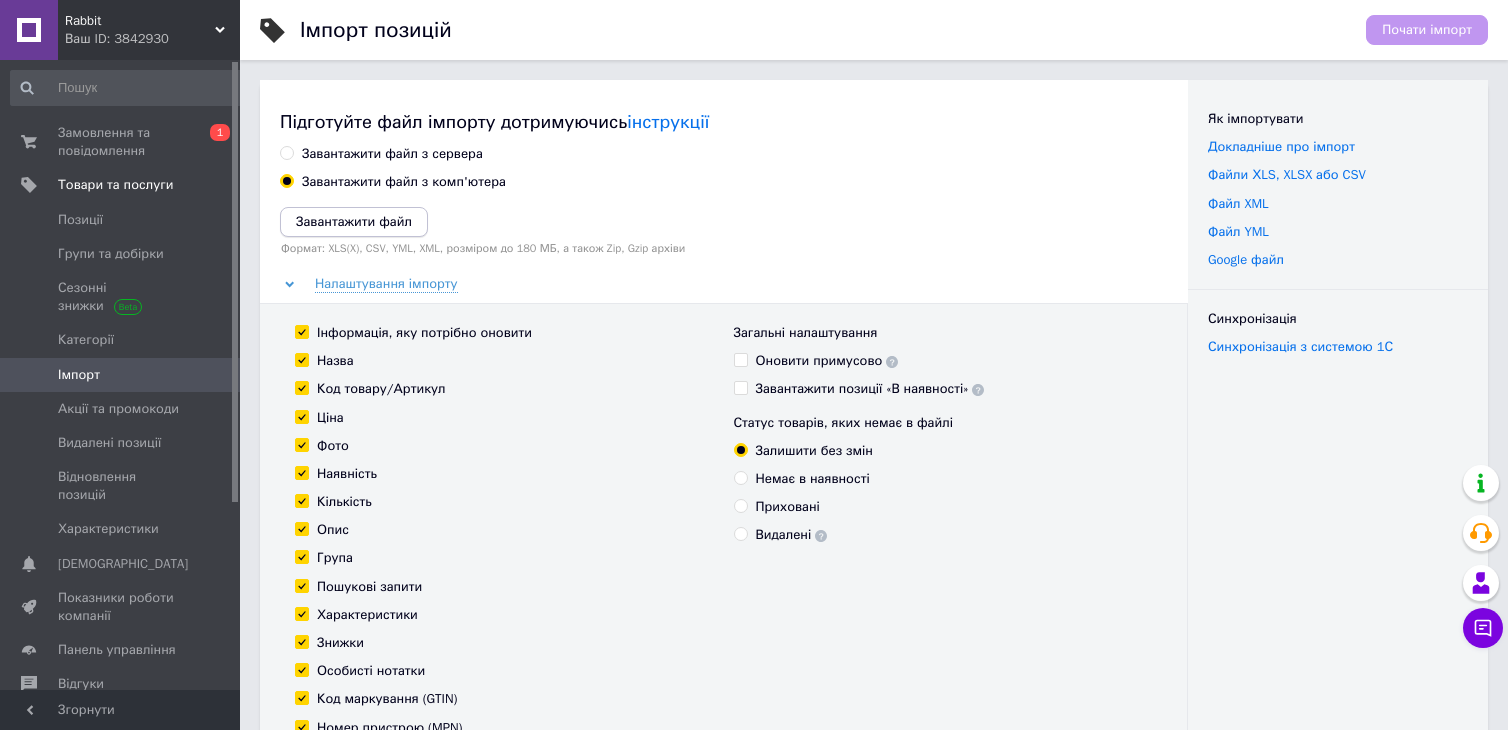 click on "Завантажити файл" at bounding box center (354, 221) 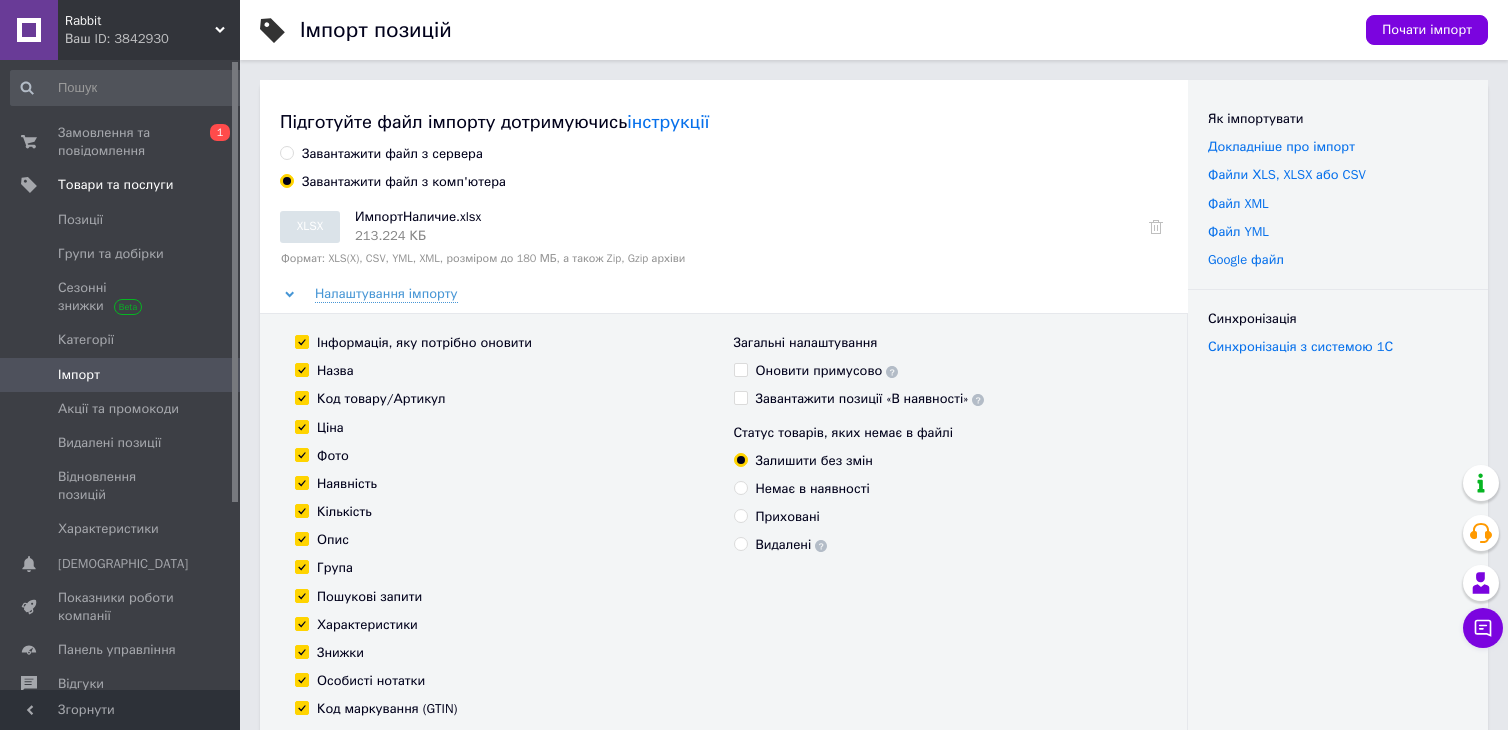 click on "Інформація, яку потрібно оновити" at bounding box center (301, 341) 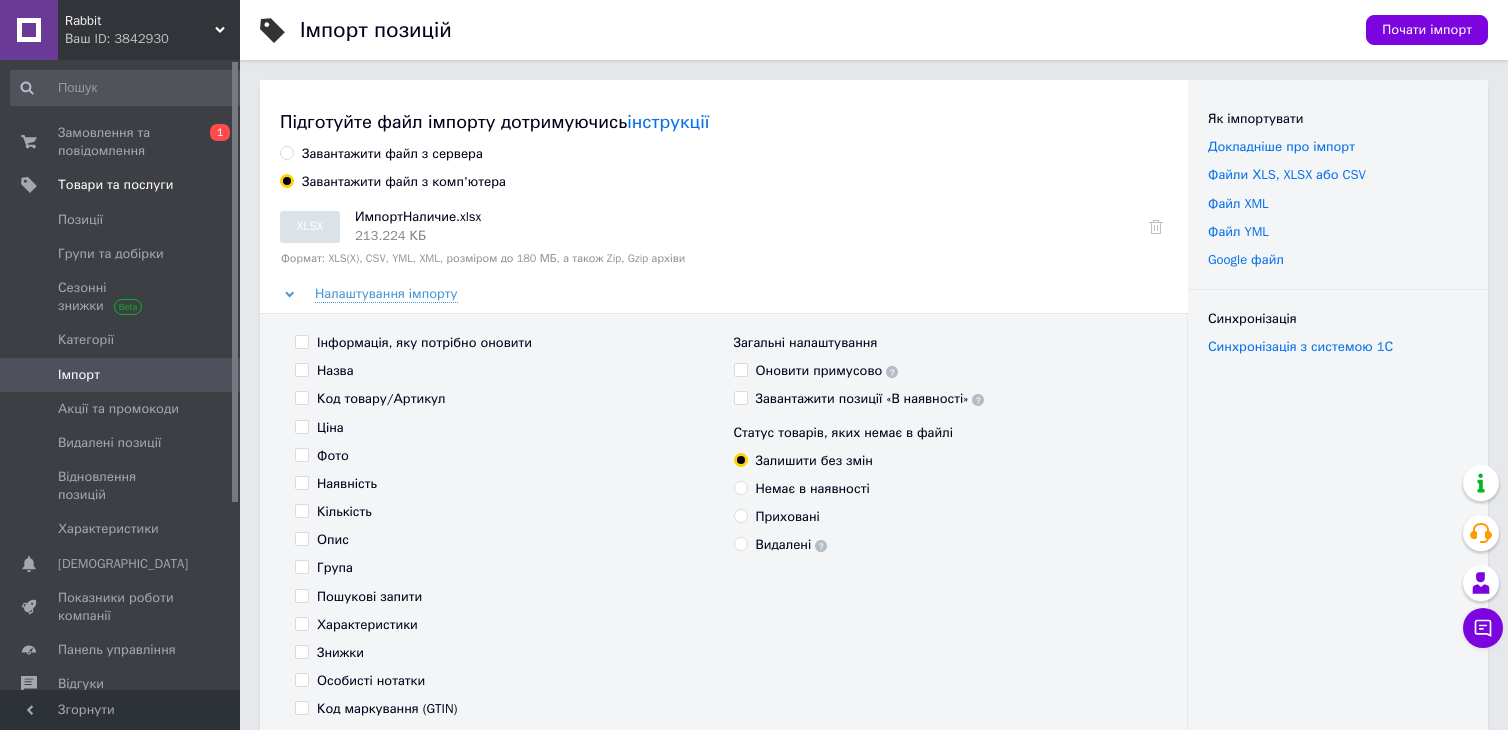 checkbox on "false" 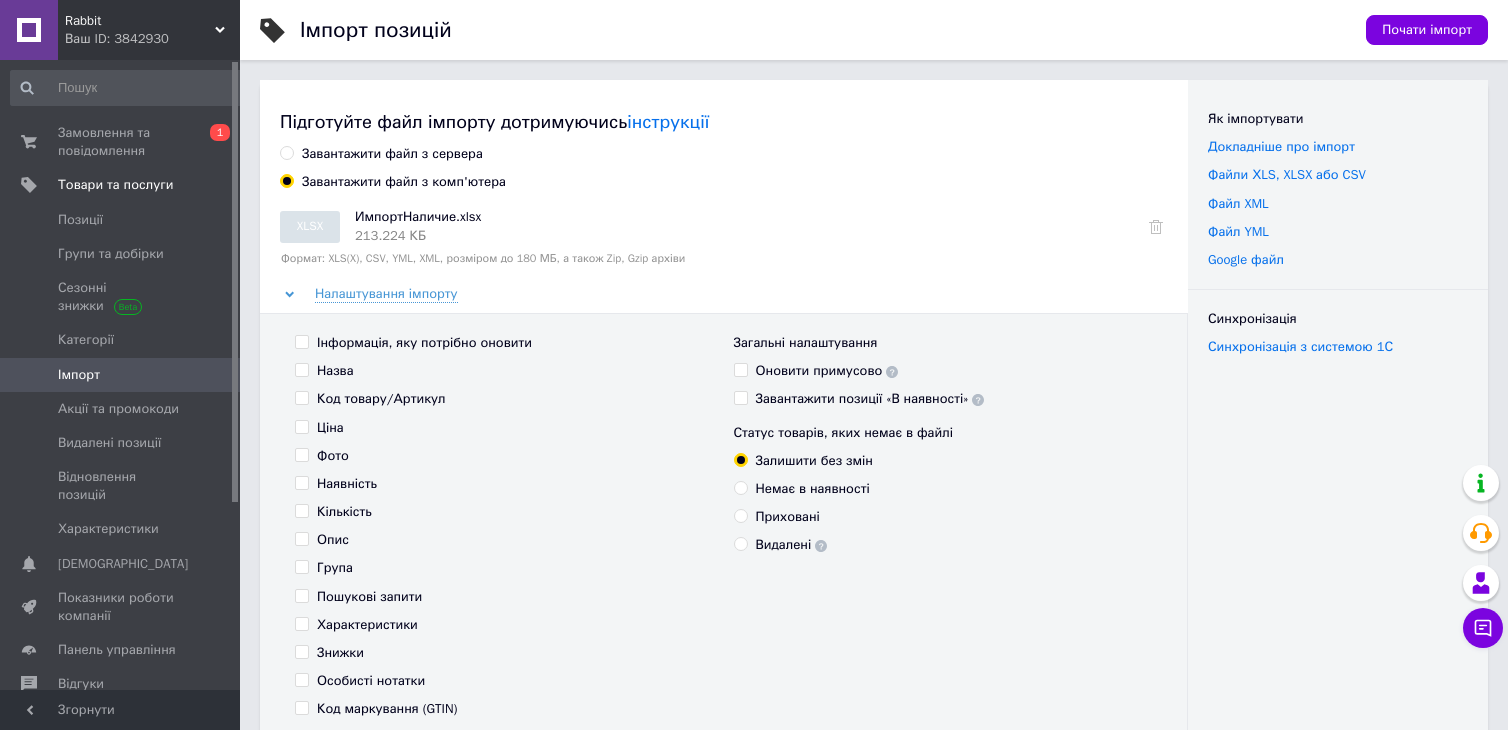 click on "Наявність" at bounding box center [301, 482] 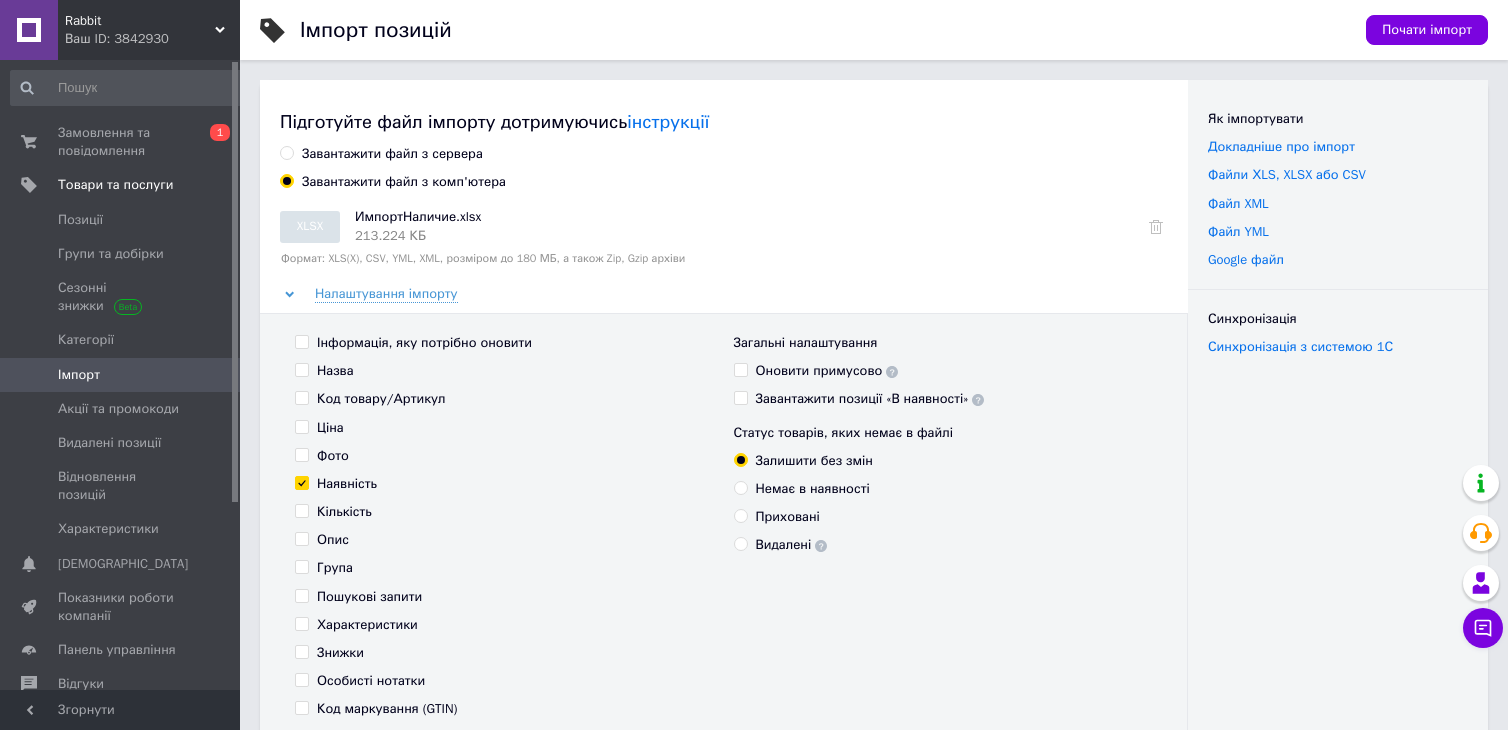 checkbox on "true" 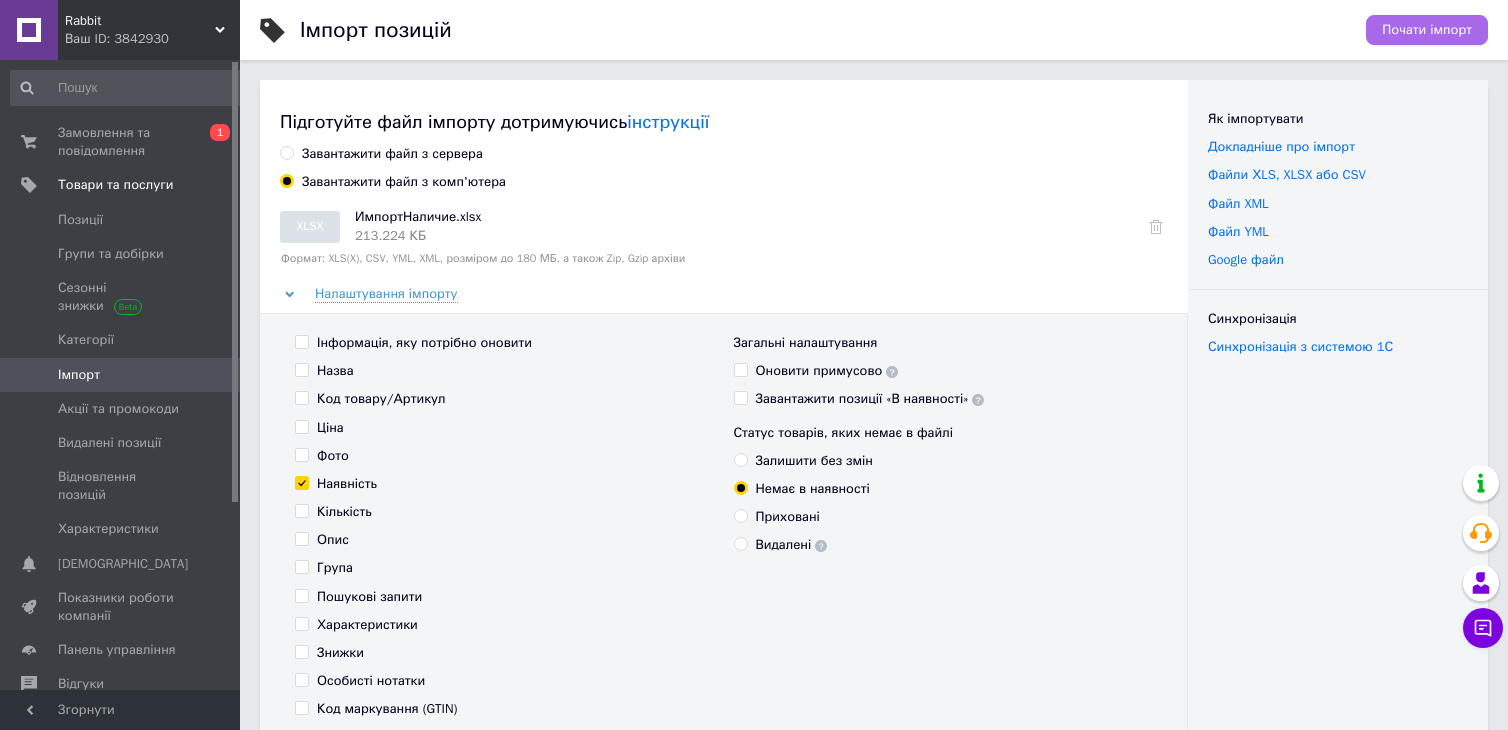 click on "Почати імпорт" at bounding box center (1427, 30) 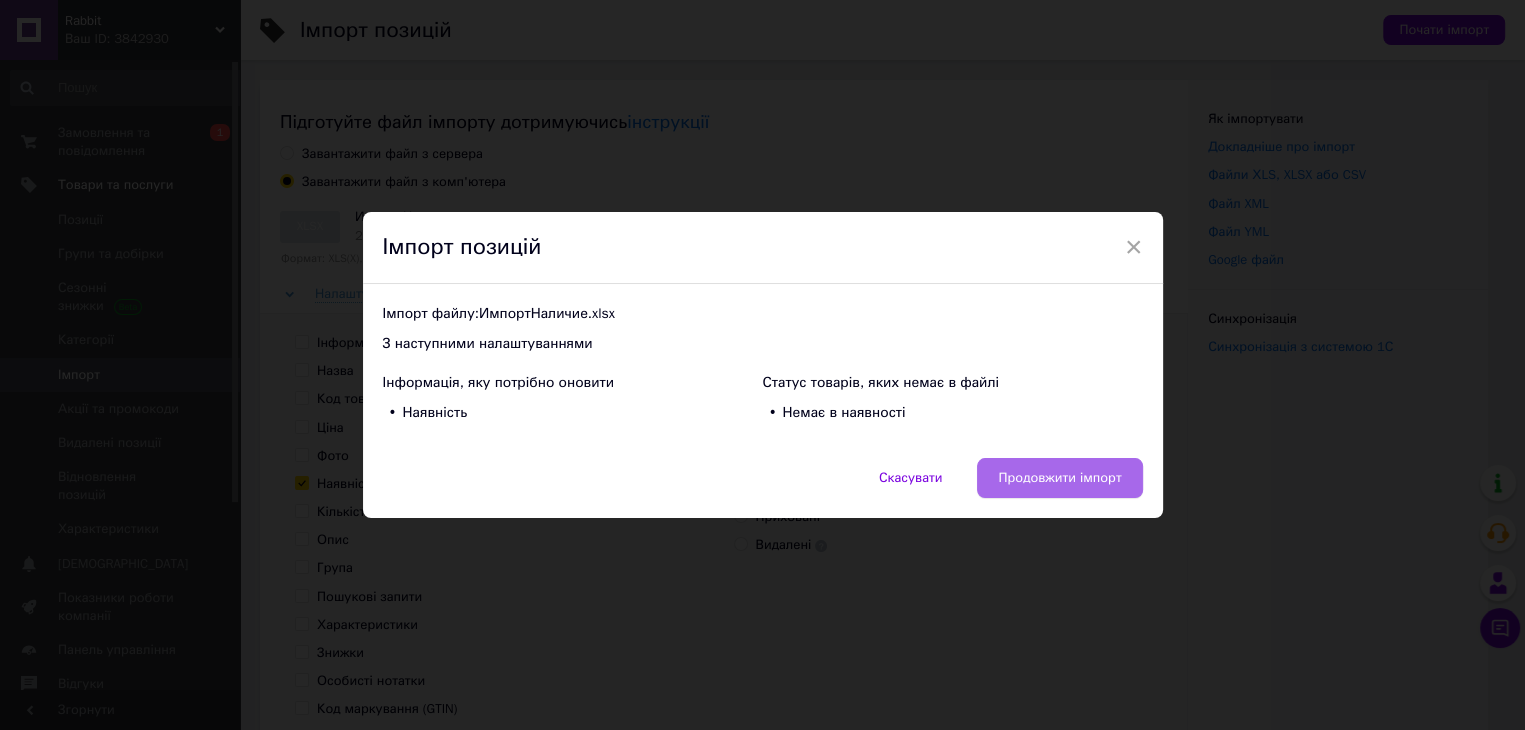 click on "Продовжити імпорт" at bounding box center (1059, 478) 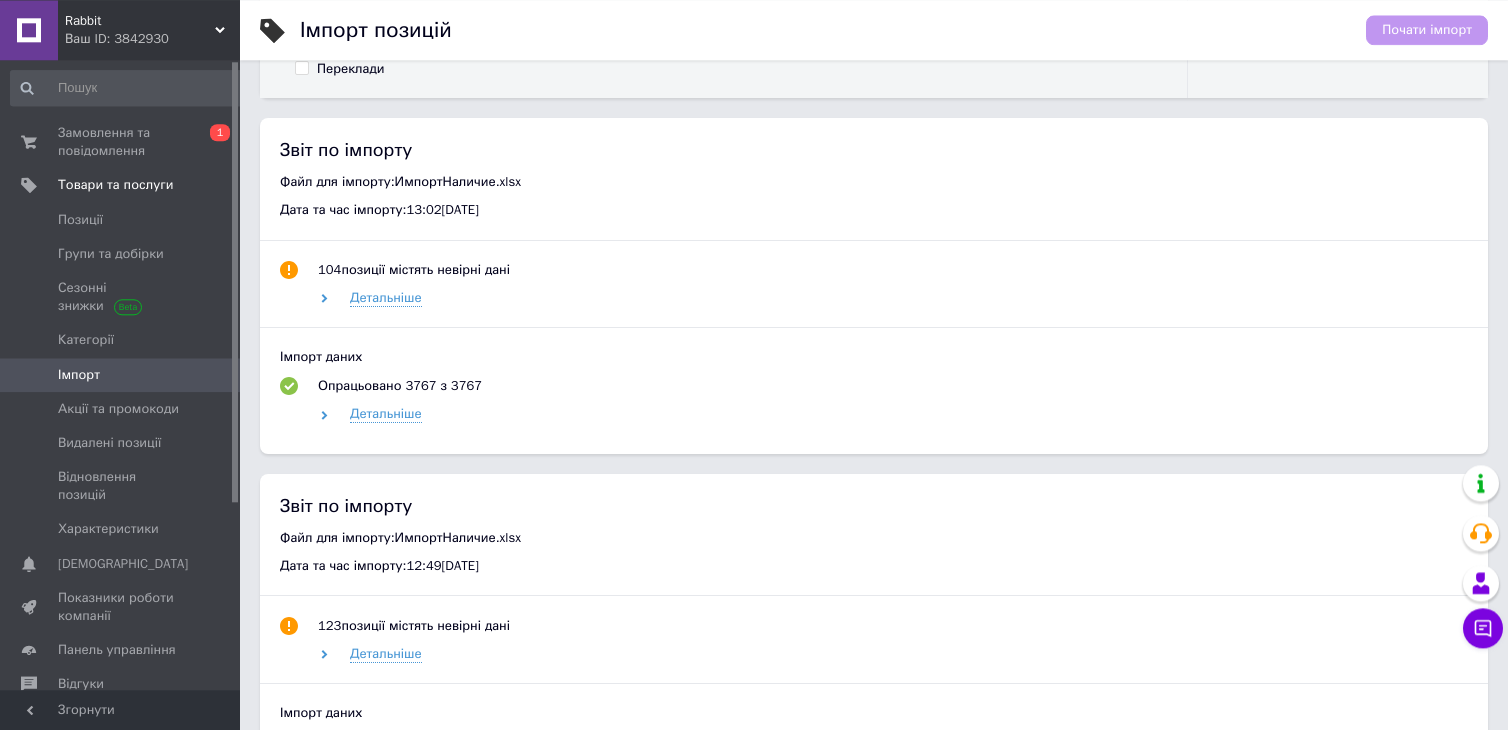 scroll, scrollTop: 633, scrollLeft: 0, axis: vertical 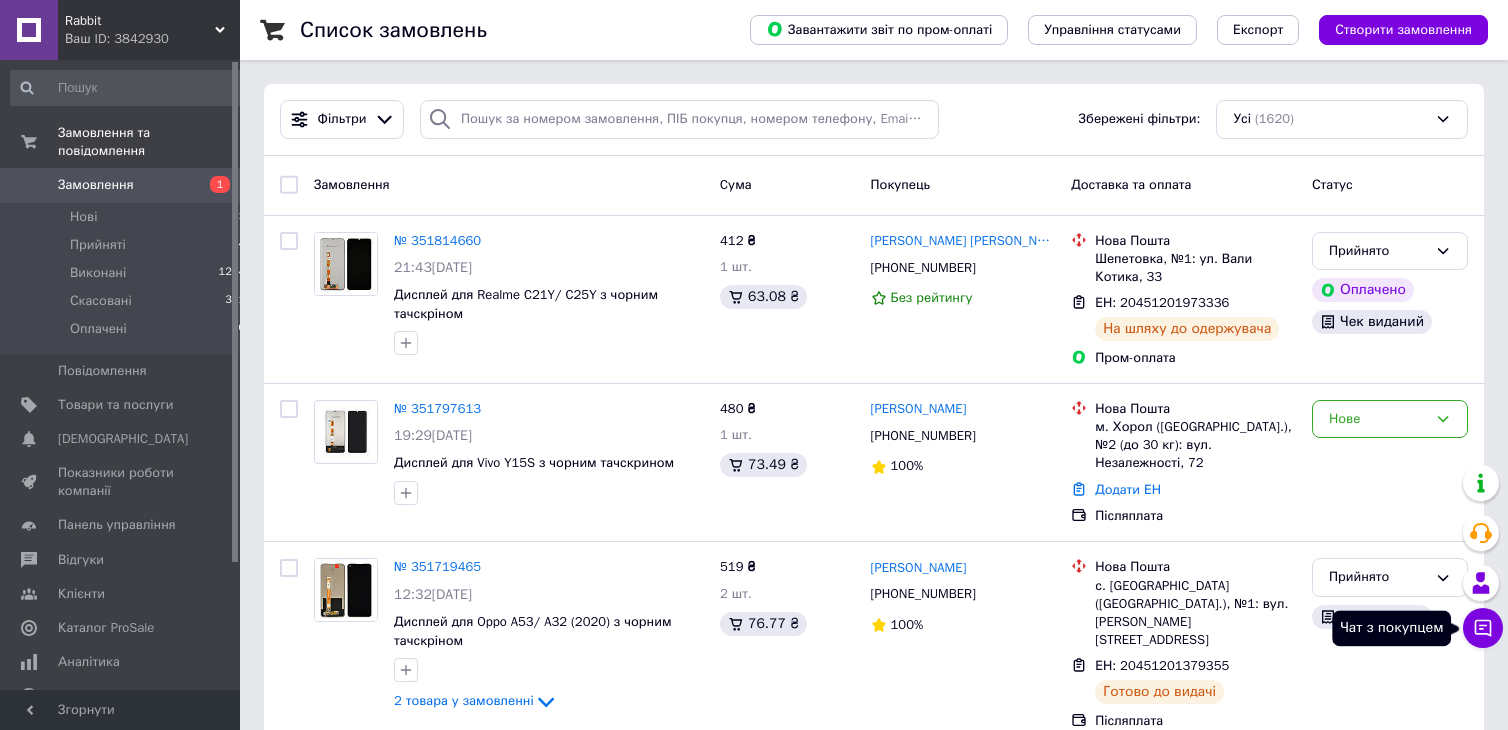 click 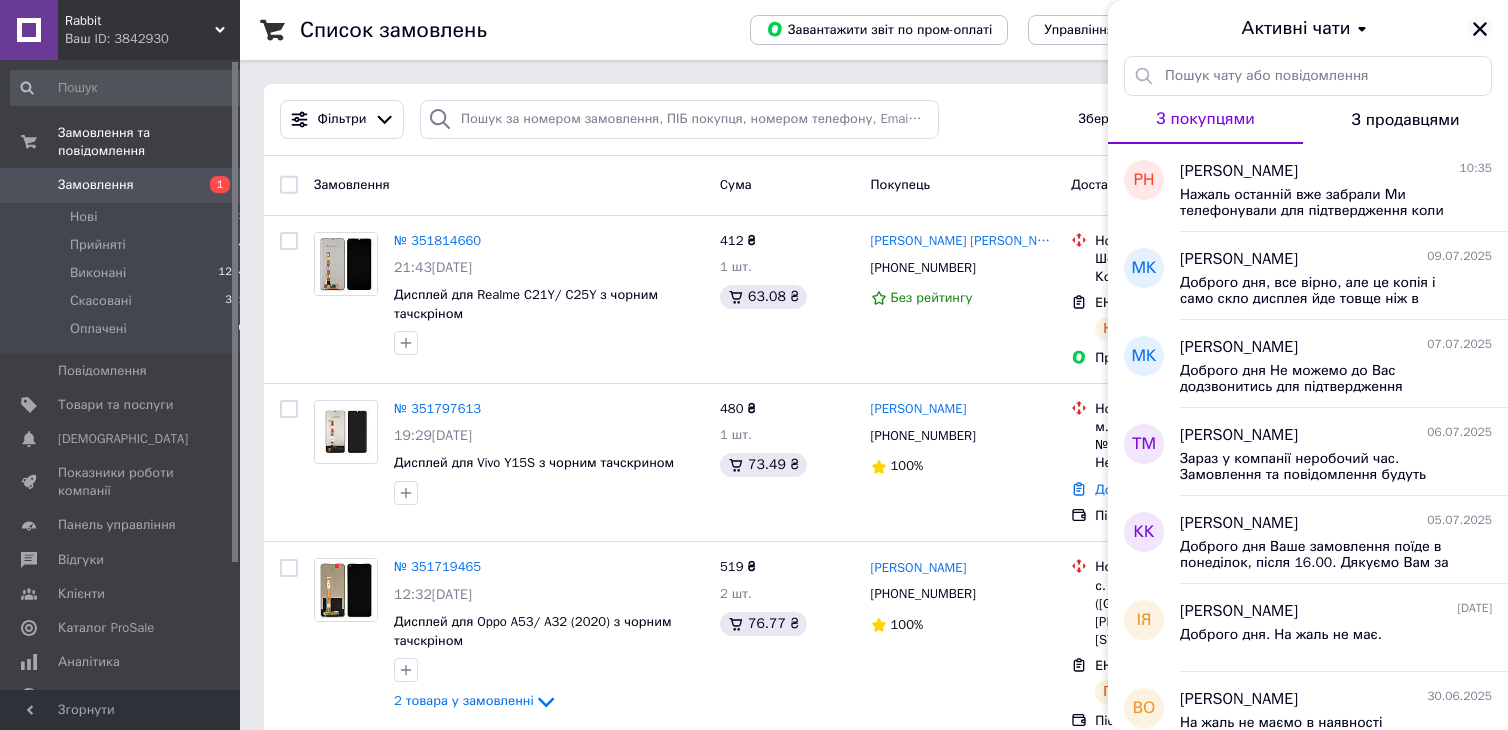 click 